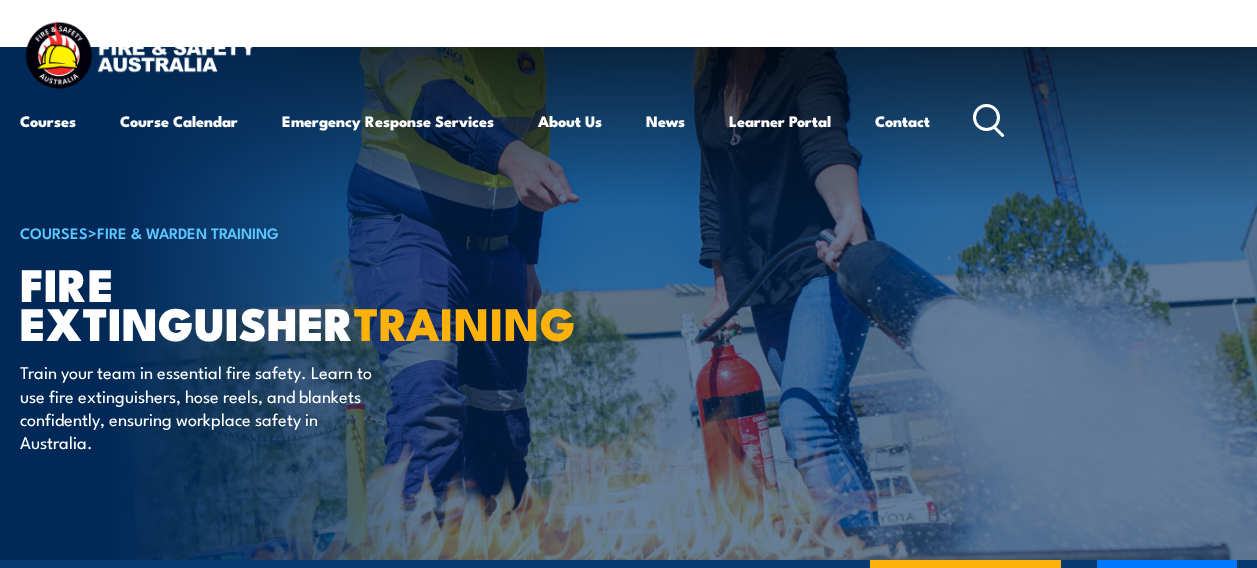 scroll, scrollTop: 0, scrollLeft: 0, axis: both 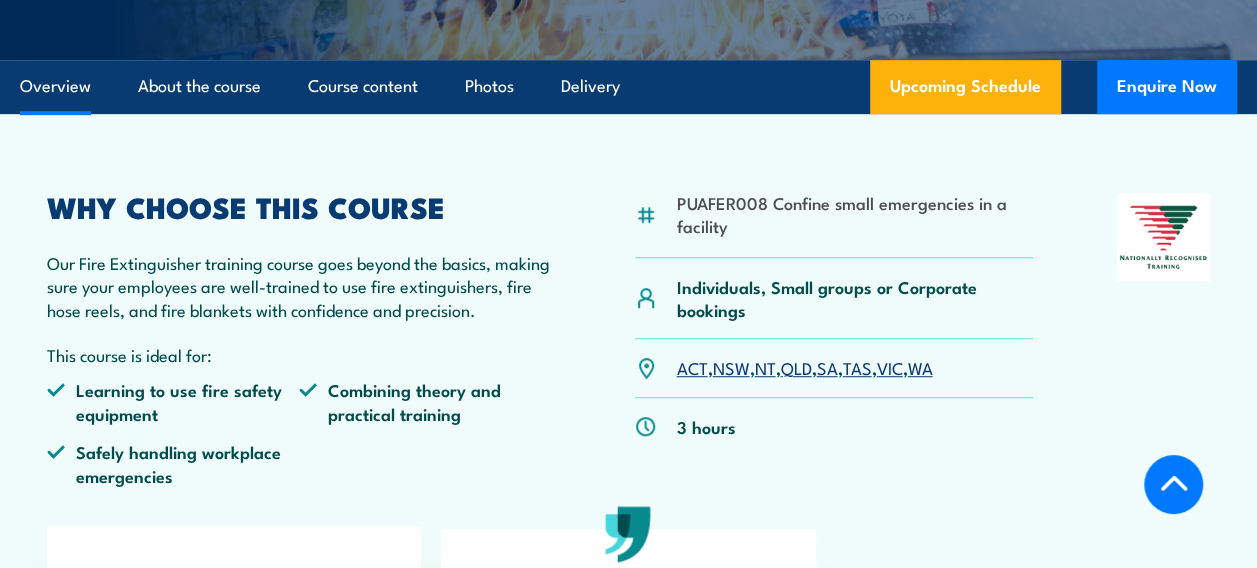 click on "TAS" at bounding box center (856, 367) 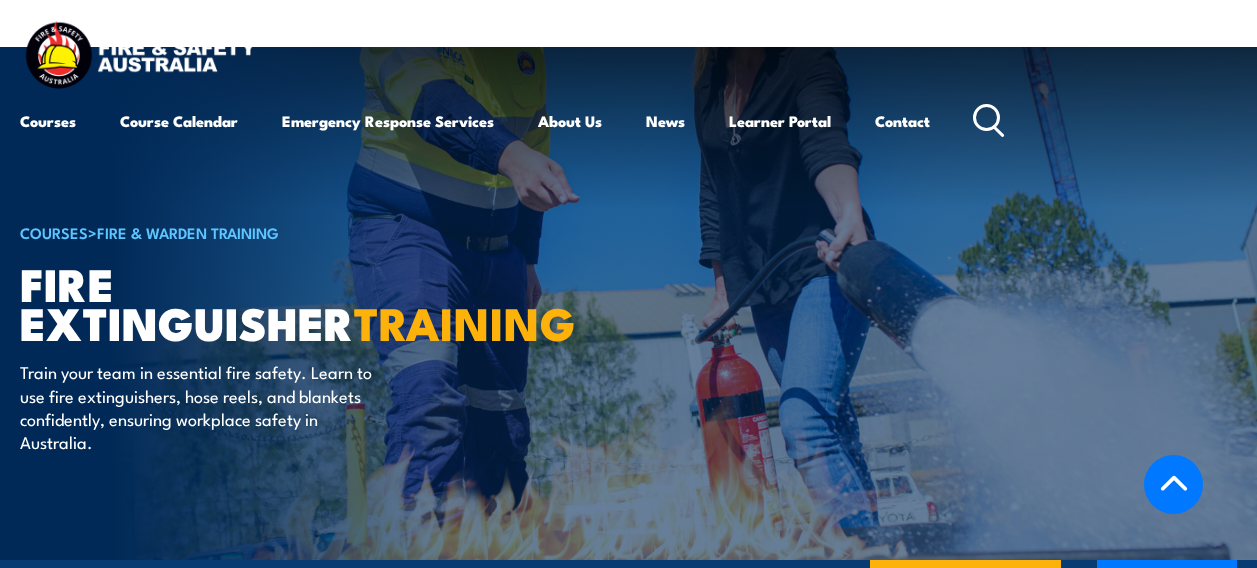 scroll, scrollTop: 3049, scrollLeft: 0, axis: vertical 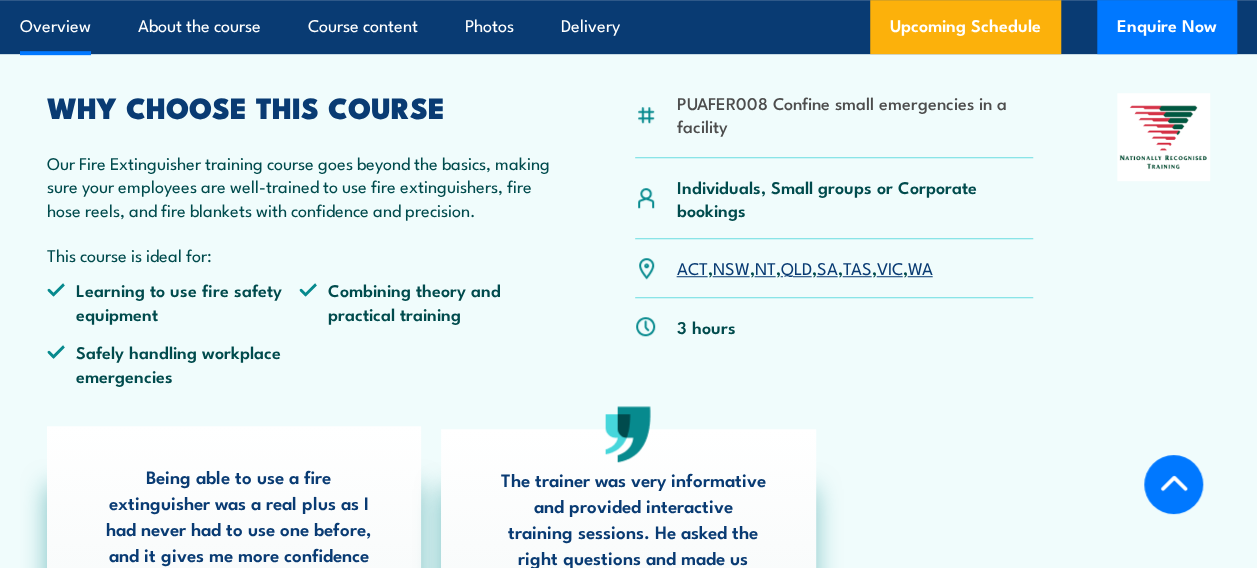 click on "WA" at bounding box center (919, 267) 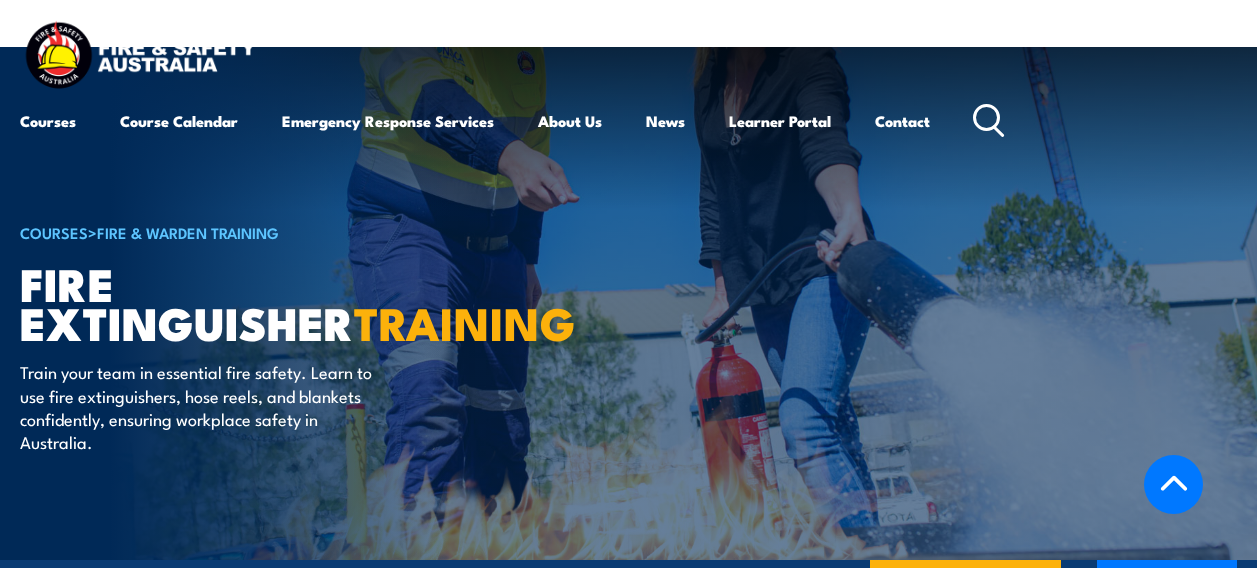 scroll, scrollTop: 3181, scrollLeft: 0, axis: vertical 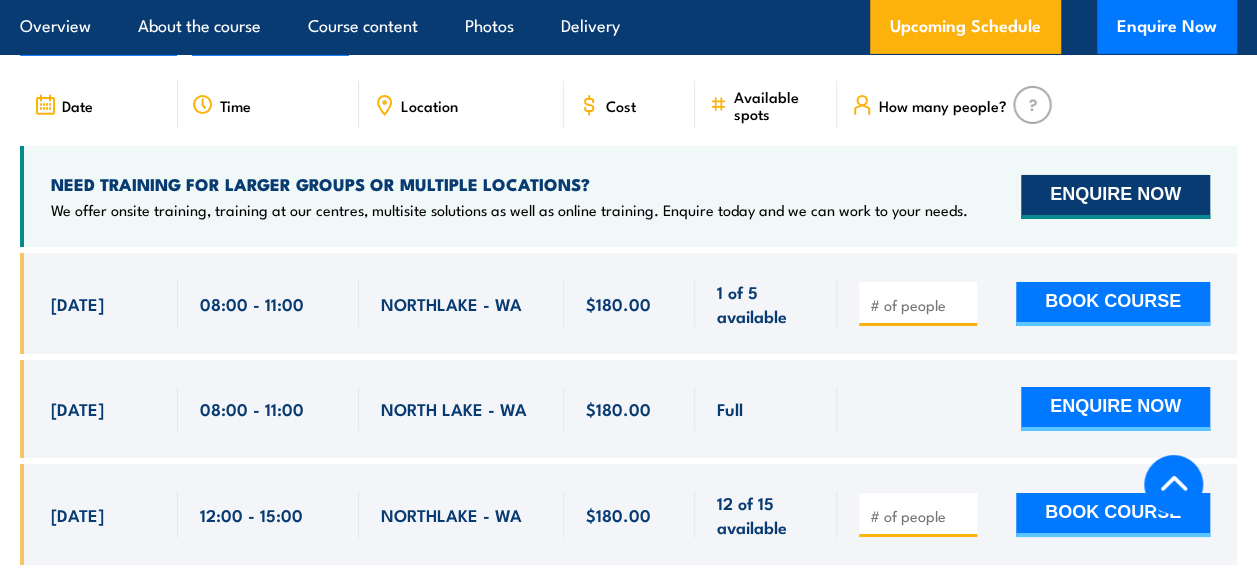 click on "ENQUIRE NOW" at bounding box center (1115, 197) 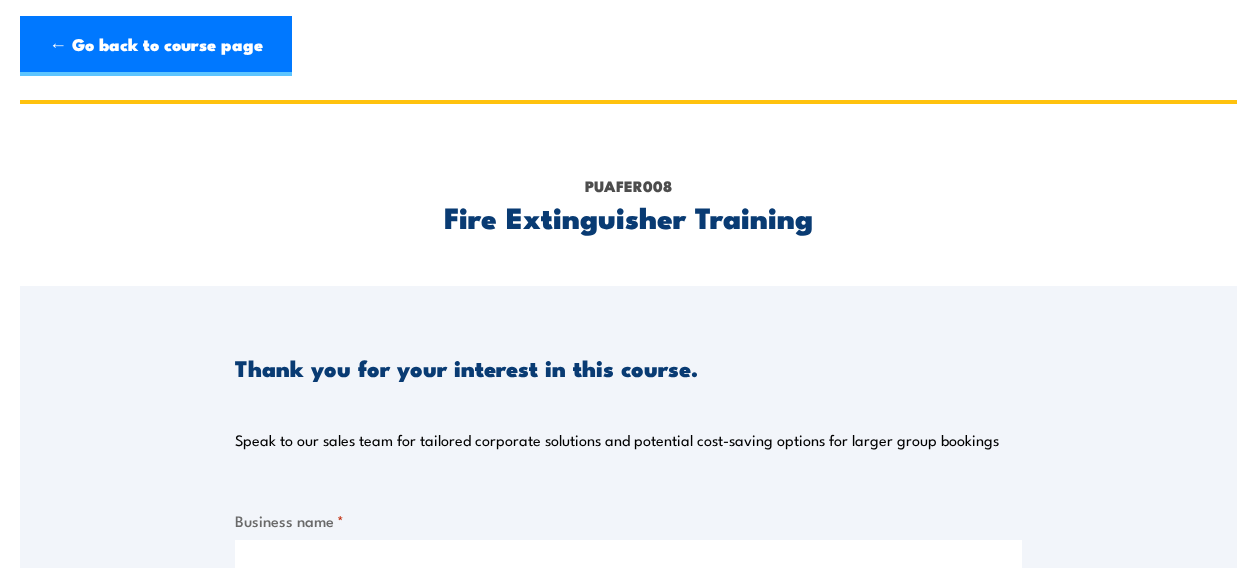 scroll, scrollTop: 0, scrollLeft: 0, axis: both 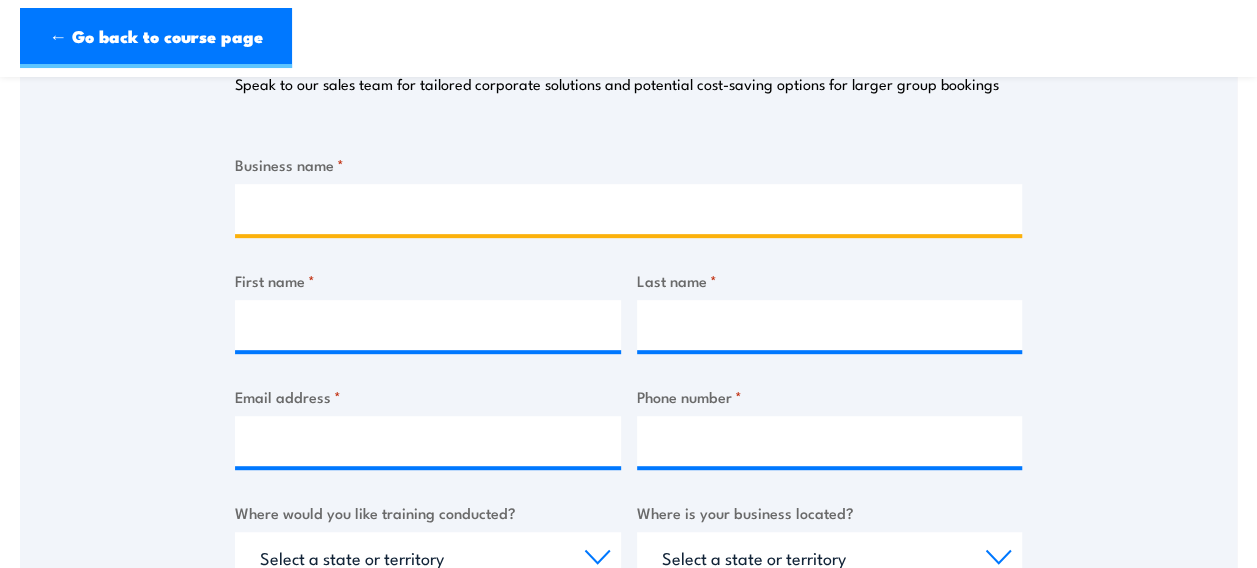 click on "Business name *" at bounding box center (628, 209) 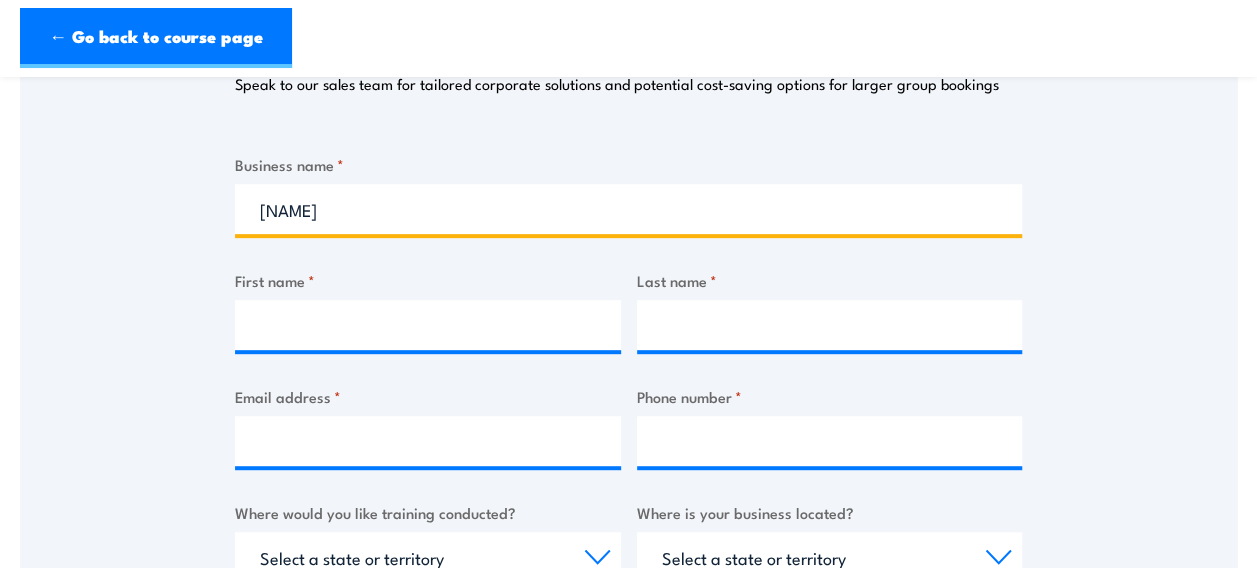 type on "[NAME]" 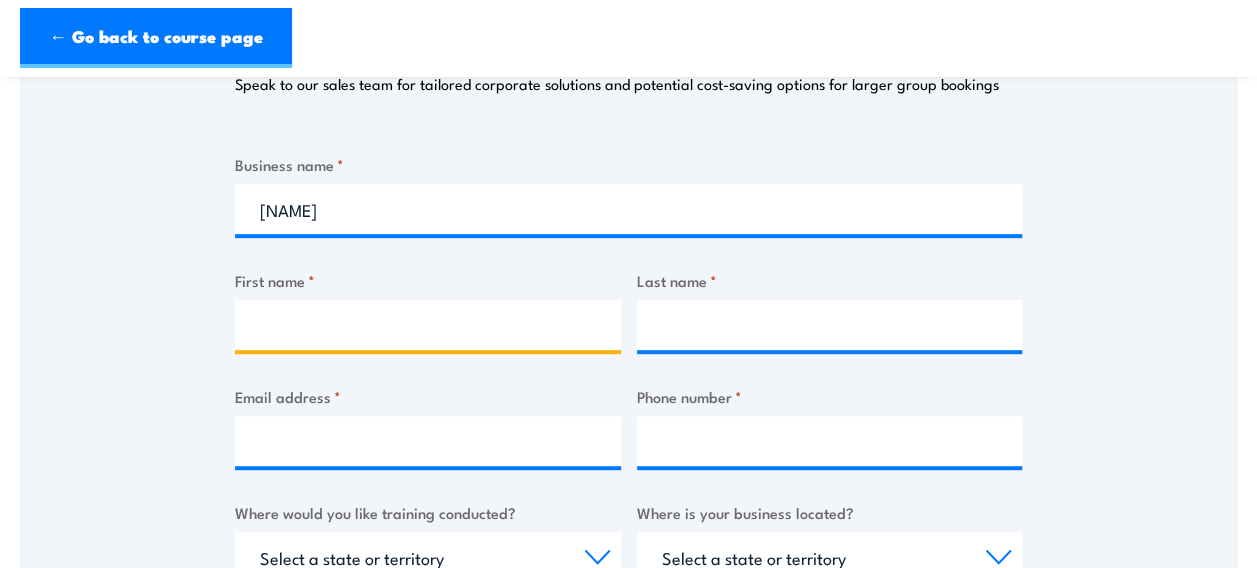click on "First name *" at bounding box center [428, 325] 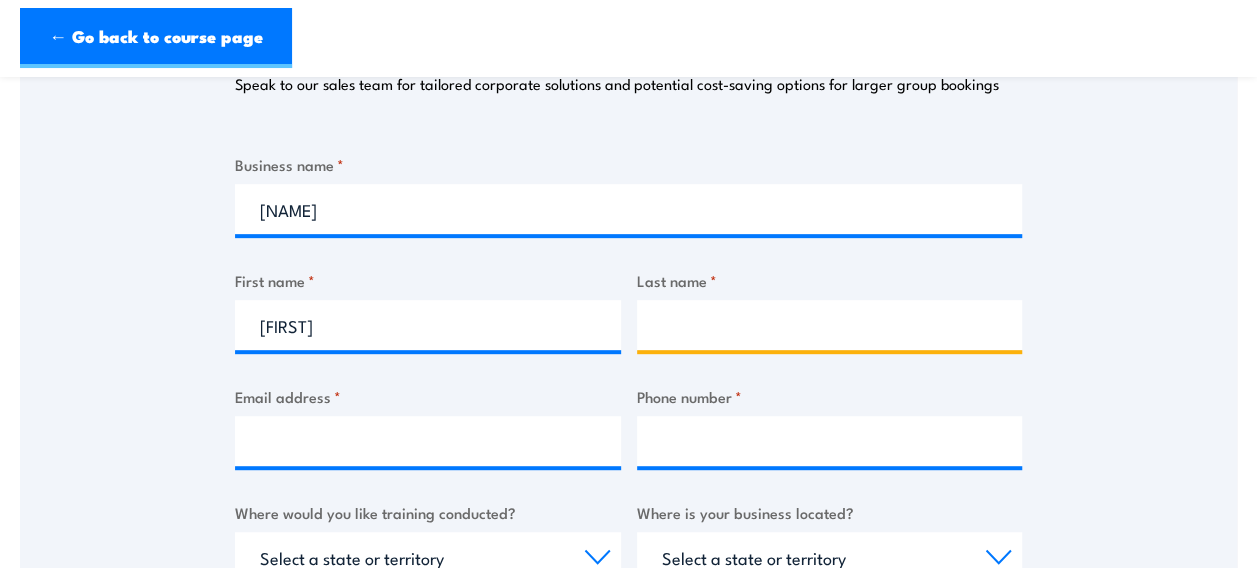 type on "[LAST]" 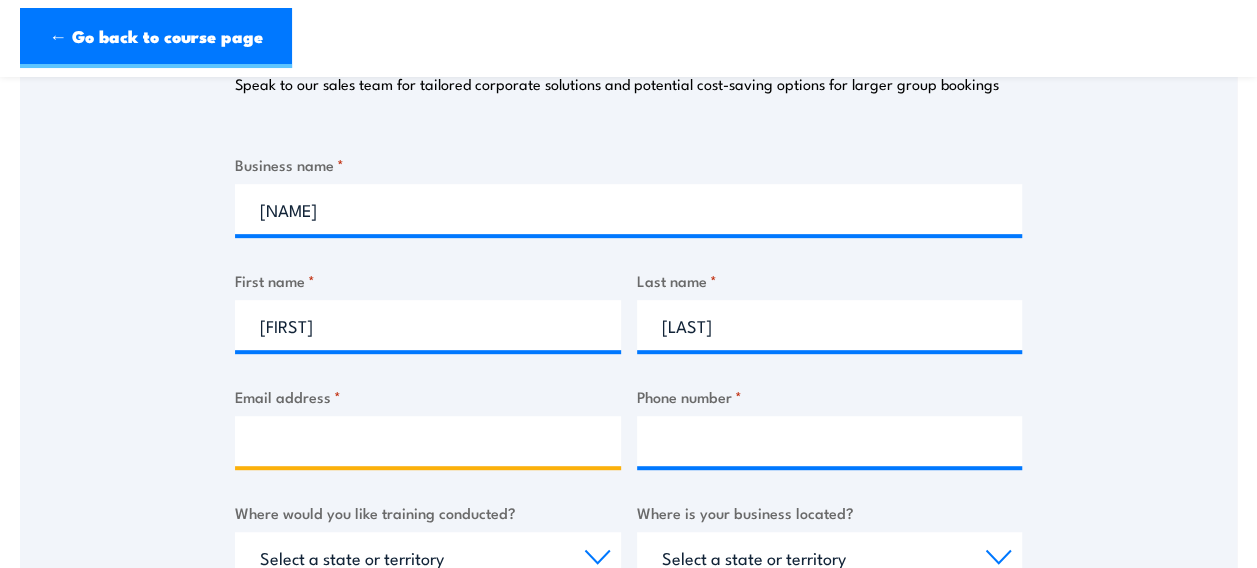 type on "[EMAIL]" 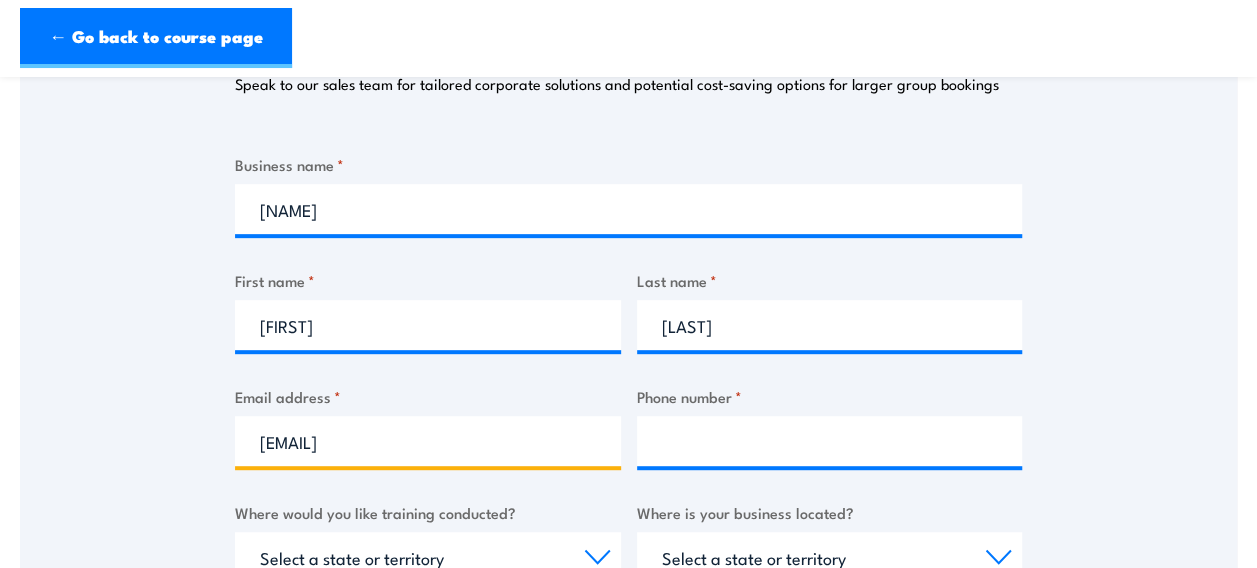 type on "[PHONE]" 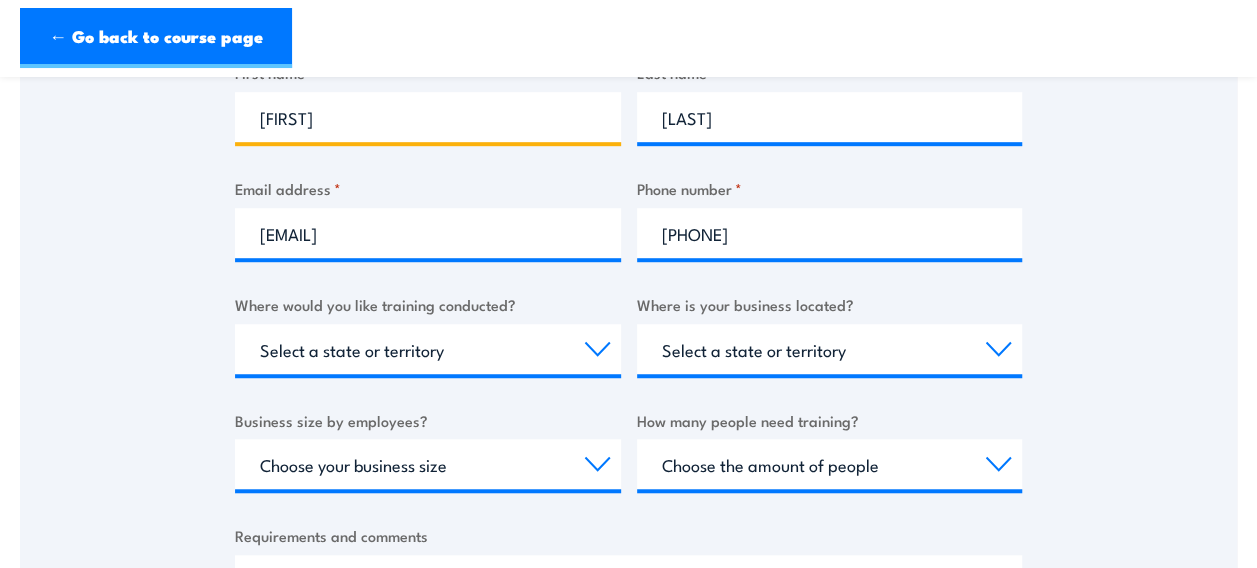 scroll, scrollTop: 652, scrollLeft: 0, axis: vertical 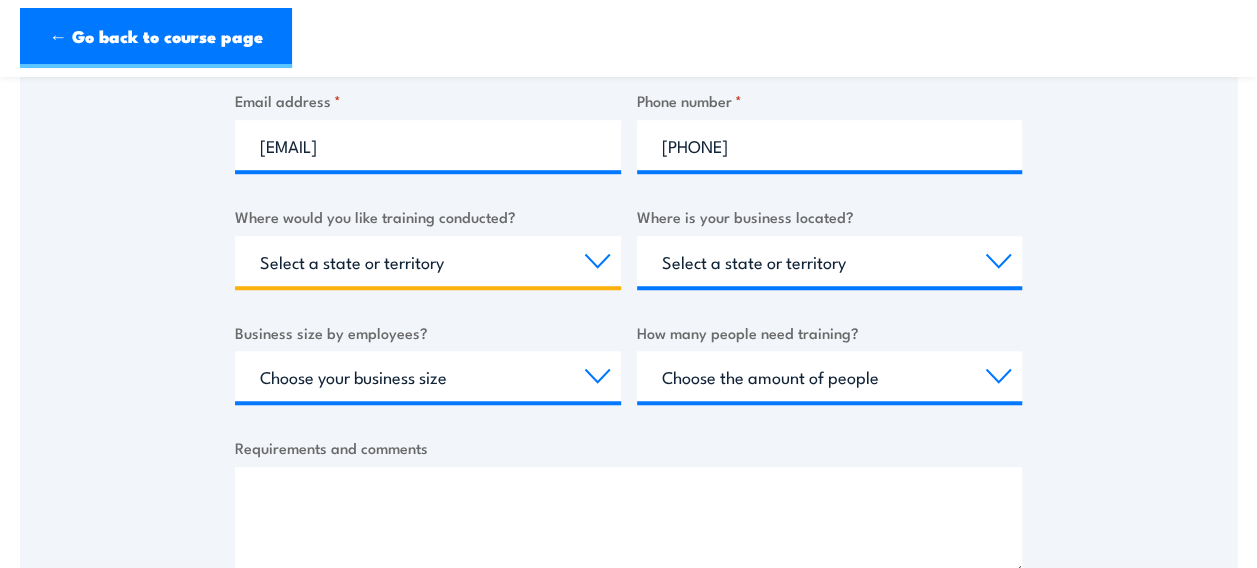click on "Select a state or territory Nationally - multiple locations QLD NSW VIC SA ACT WA TAS NT" at bounding box center (428, 261) 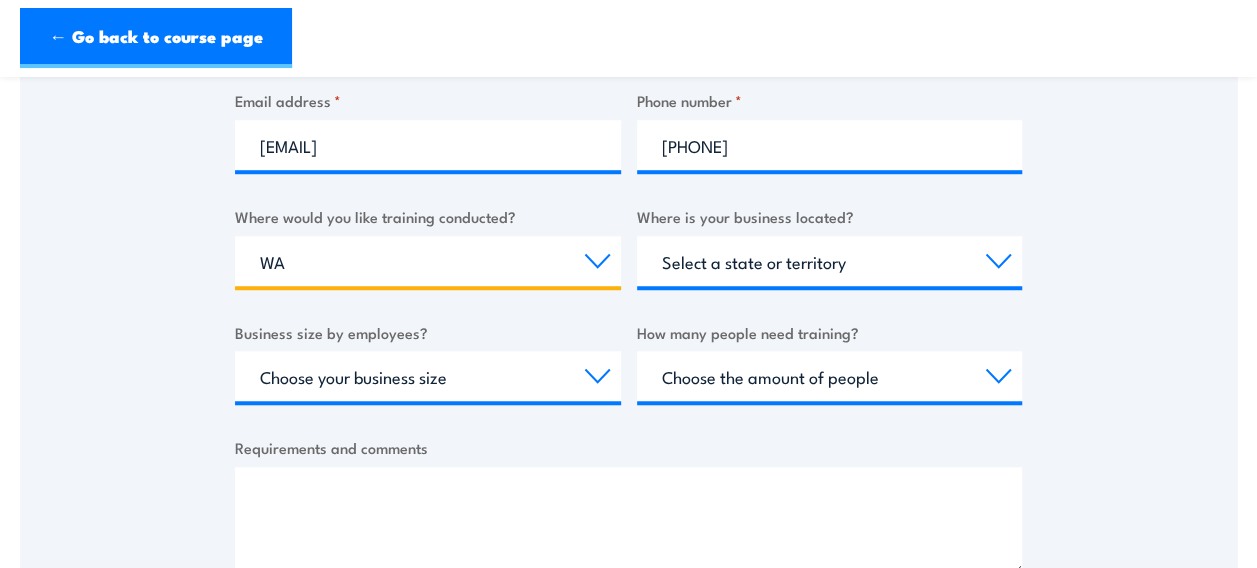 click on "Select a state or territory Nationally - multiple locations QLD NSW VIC SA ACT WA TAS NT" at bounding box center (428, 261) 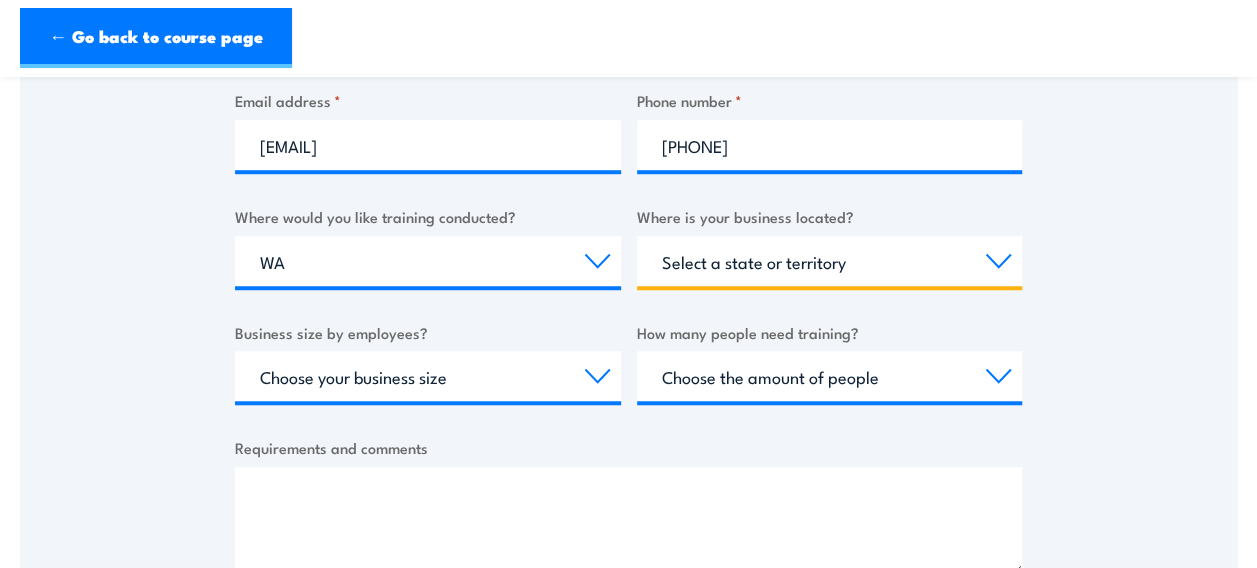 click on "Select a state or territory QLD NSW VIC SA ACT WA TAS NT" at bounding box center (830, 261) 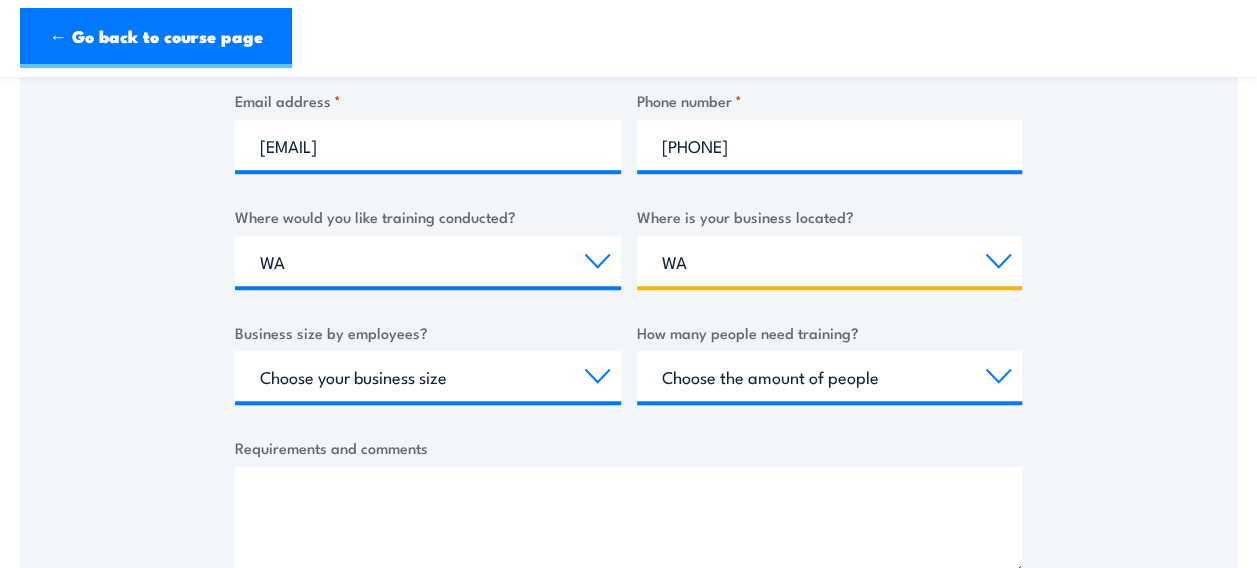 click on "Select a state or territory QLD NSW VIC SA ACT WA TAS NT" at bounding box center (830, 261) 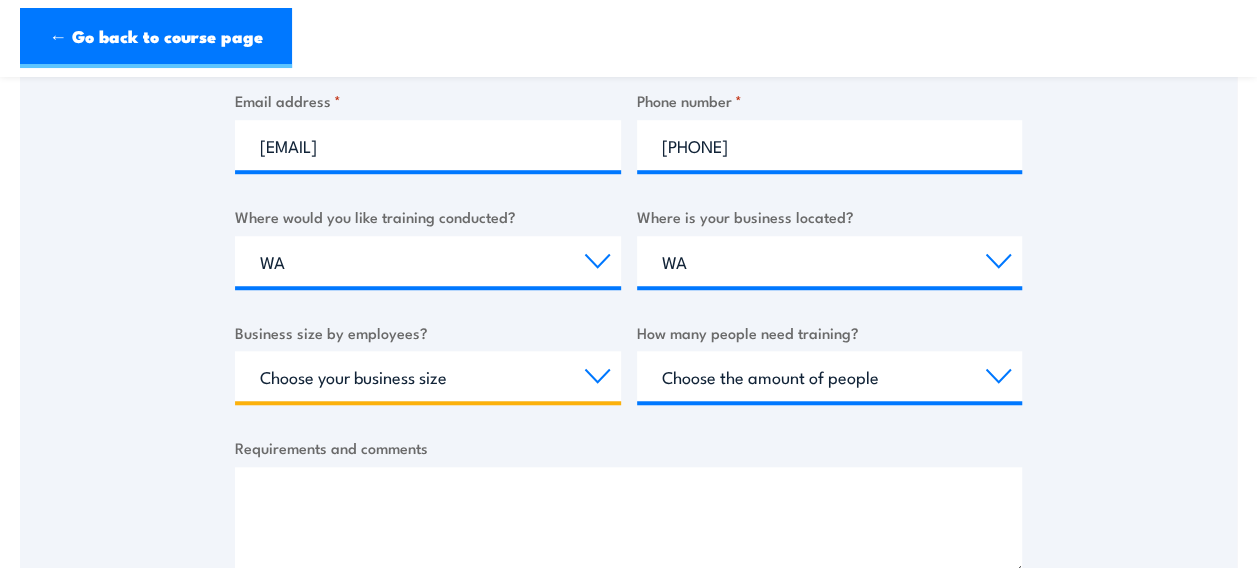 click on "Choose your business size 1 to 19 20 to 199 200+" at bounding box center (428, 376) 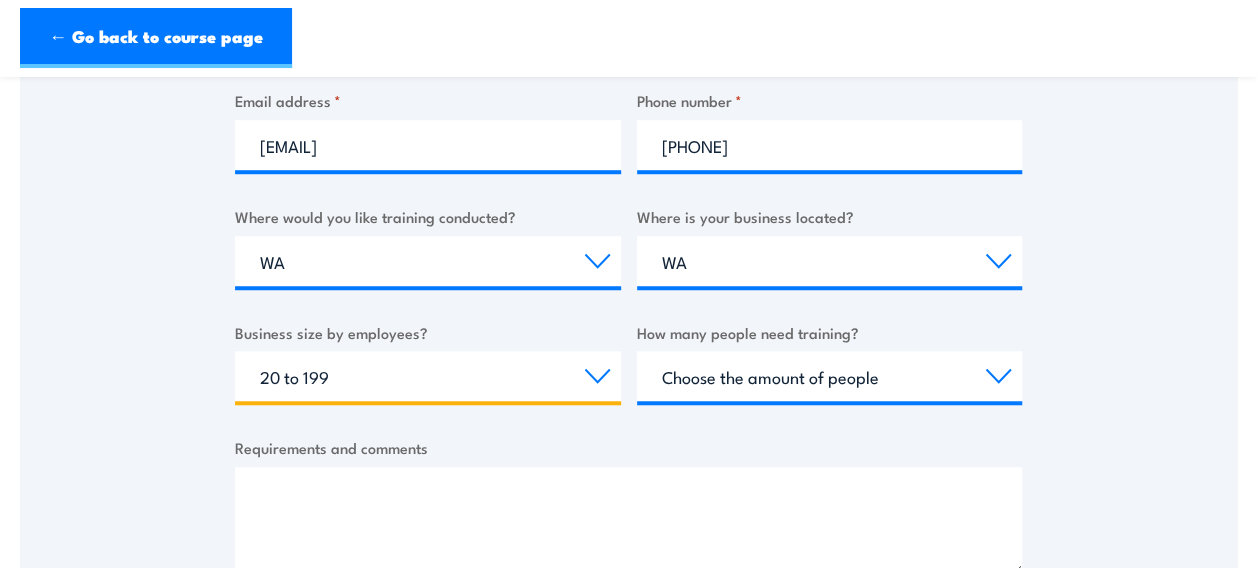 click on "Choose your business size 1 to 19 20 to 199 200+" at bounding box center (428, 376) 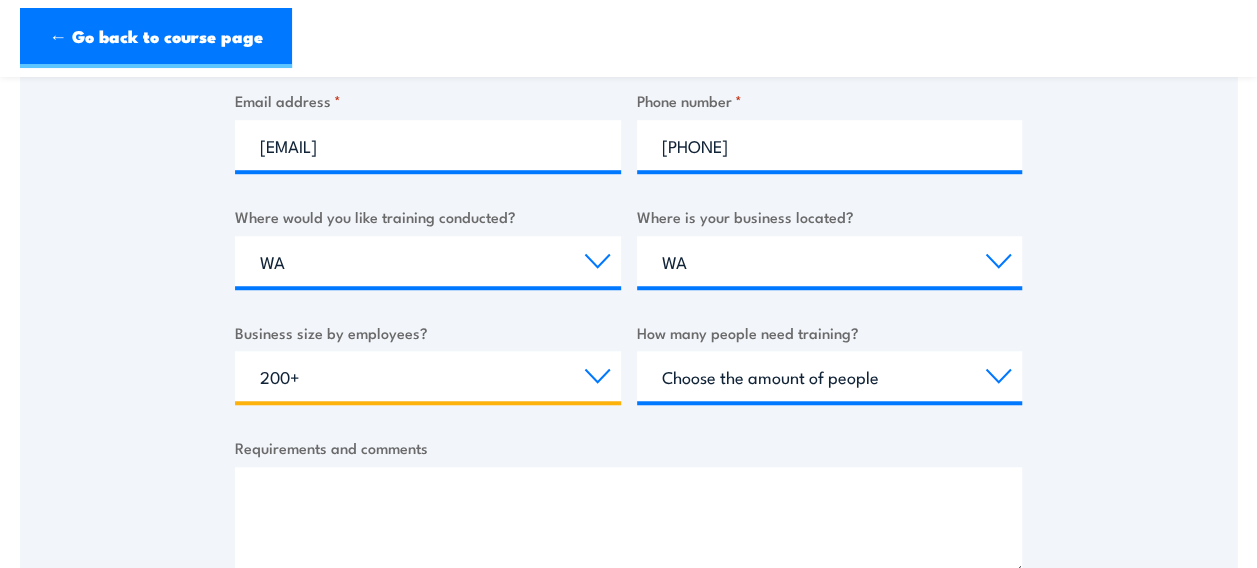 click on "Choose your business size 1 to 19 20 to 199 200+" at bounding box center (428, 376) 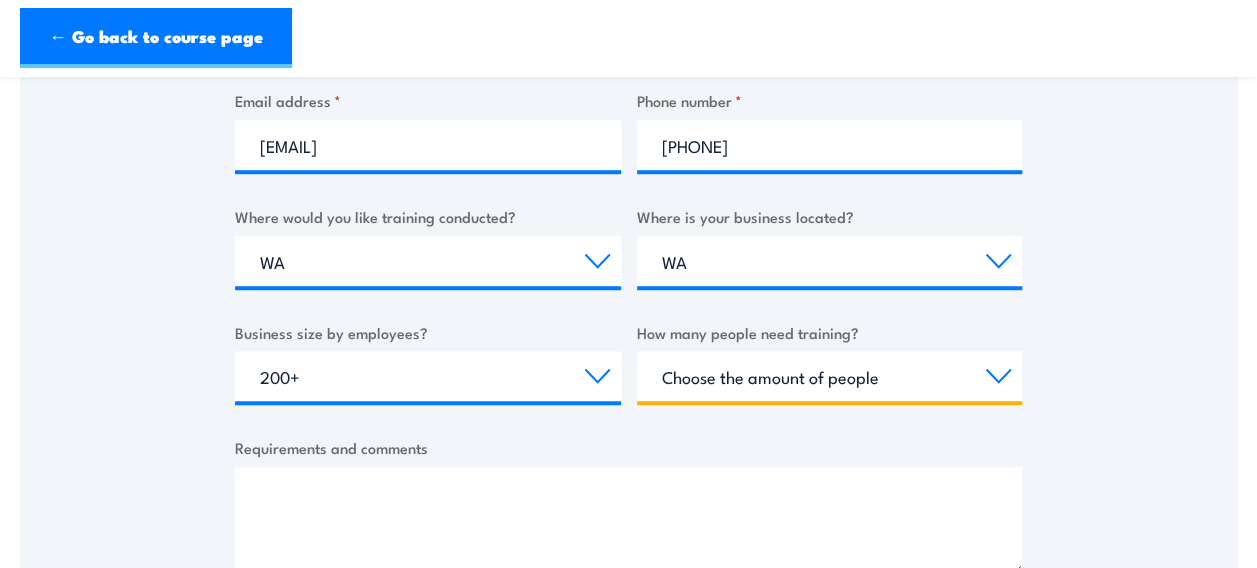 click on "Choose the amount of people 1 to 4 5 to 19 20+" at bounding box center [830, 376] 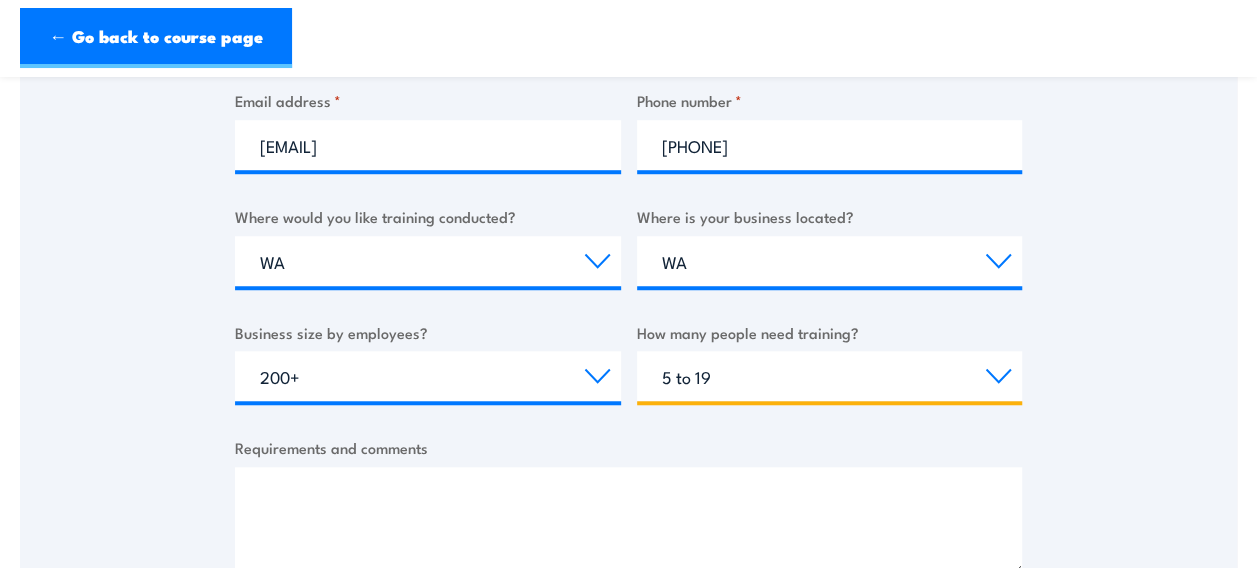 click on "Choose the amount of people 1 to 4 5 to 19 20+" at bounding box center (830, 376) 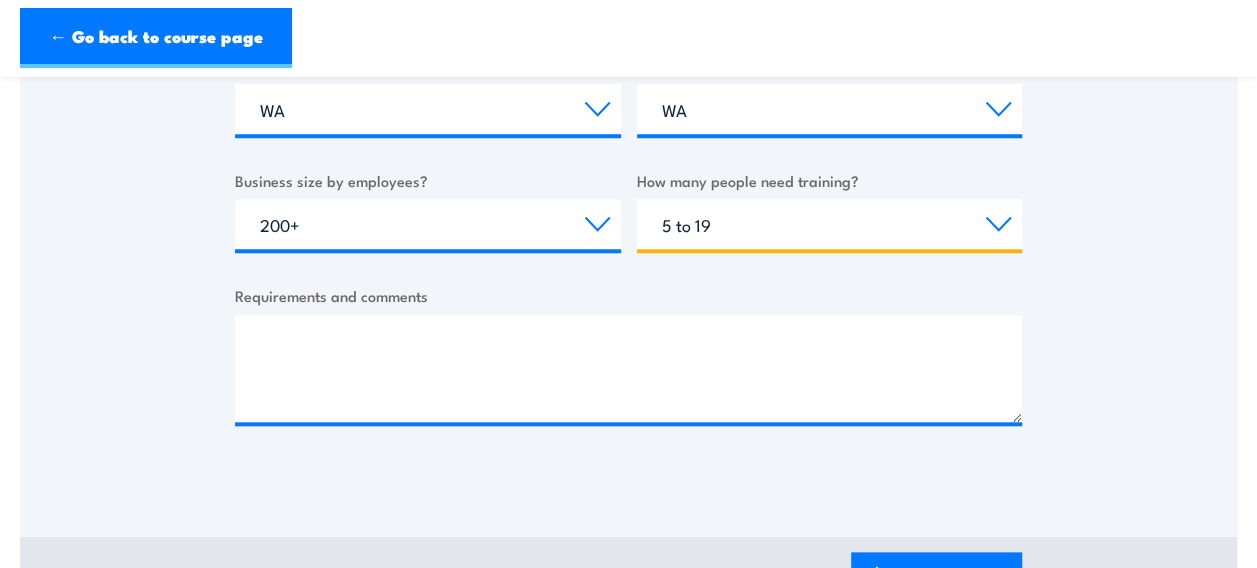 scroll, scrollTop: 810, scrollLeft: 0, axis: vertical 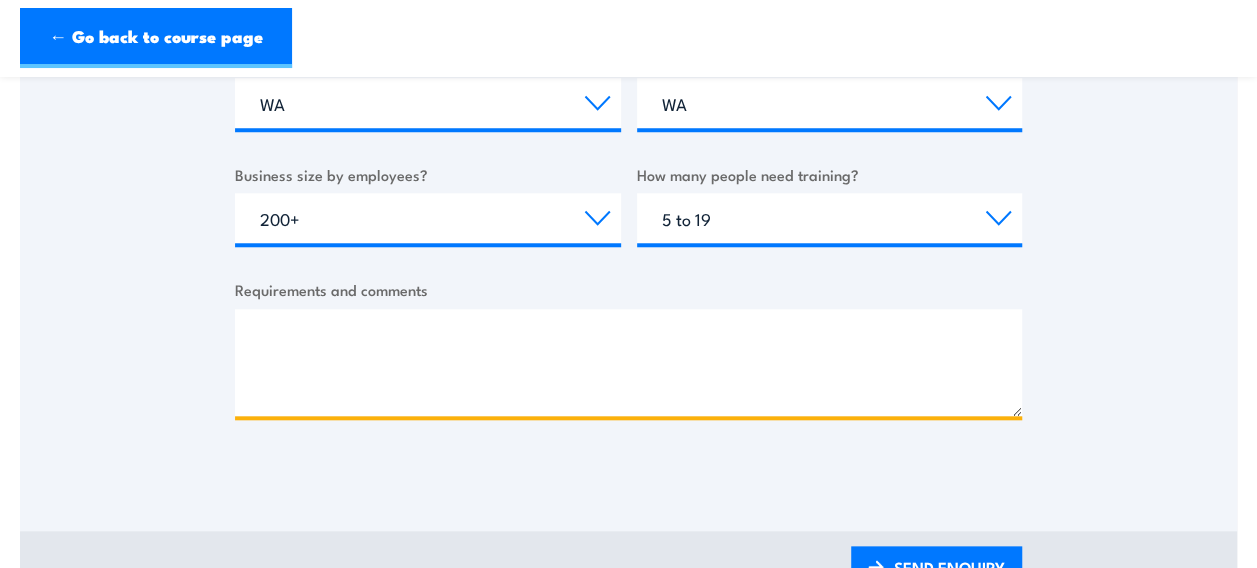 click on "Requirements and comments" at bounding box center (628, 362) 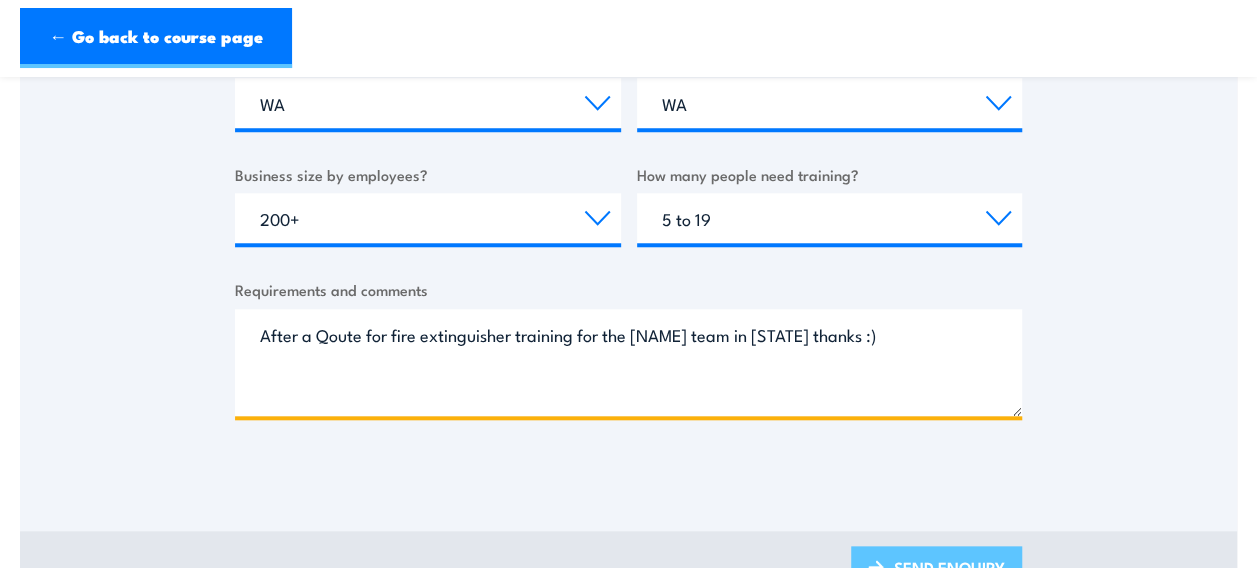 type on "After a Qoute for fire extinguisher training for the [NAME] team in [STATE] thanks :)" 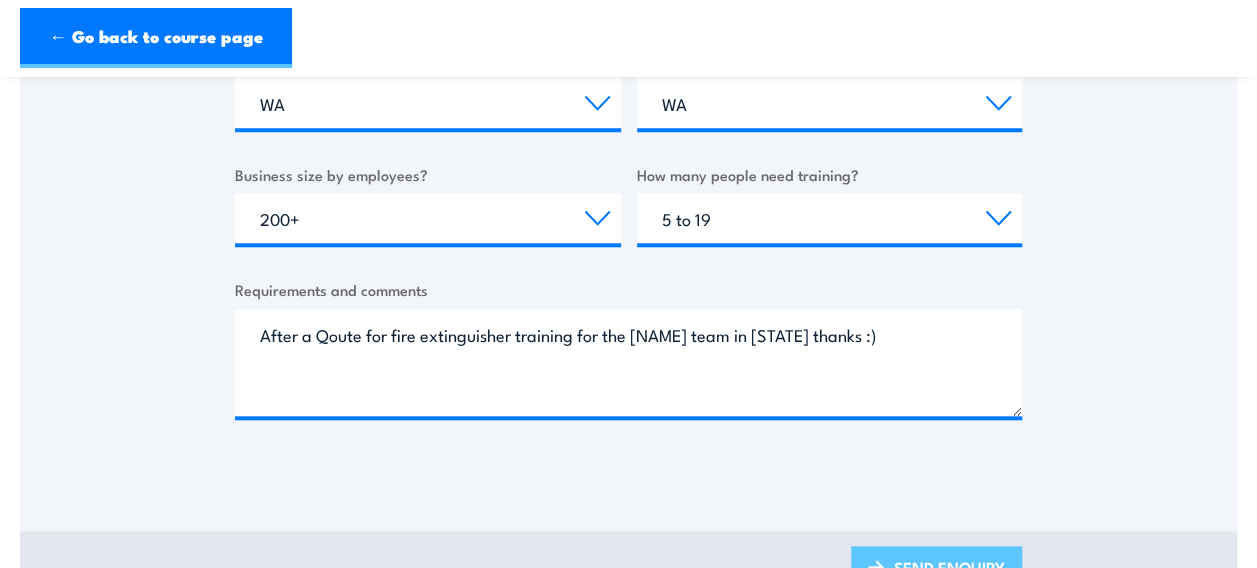 click on "SEND ENQUIRY" at bounding box center (936, 569) 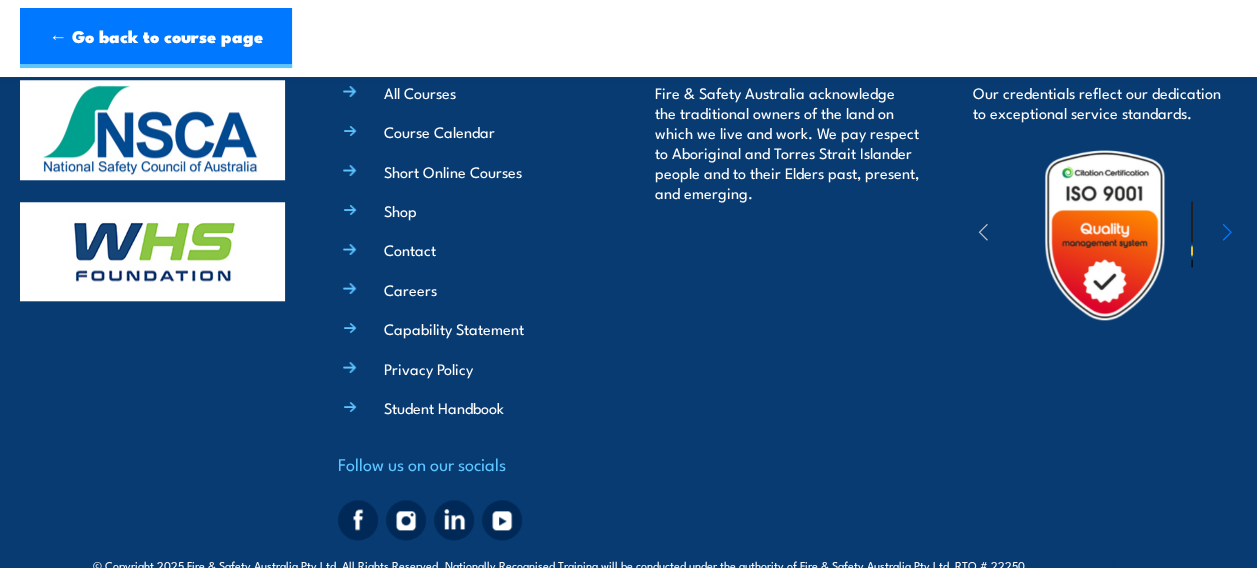 scroll, scrollTop: 0, scrollLeft: 0, axis: both 